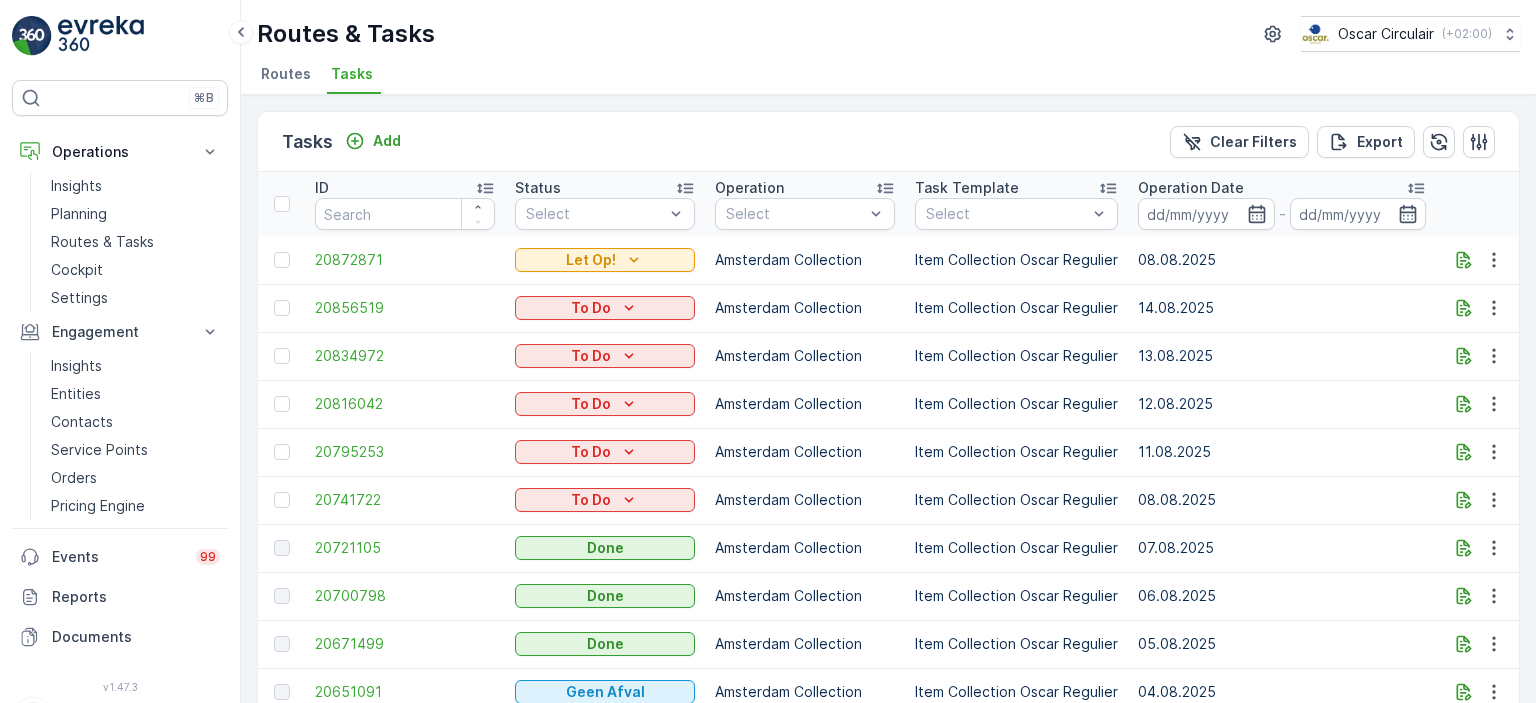 scroll, scrollTop: 0, scrollLeft: 0, axis: both 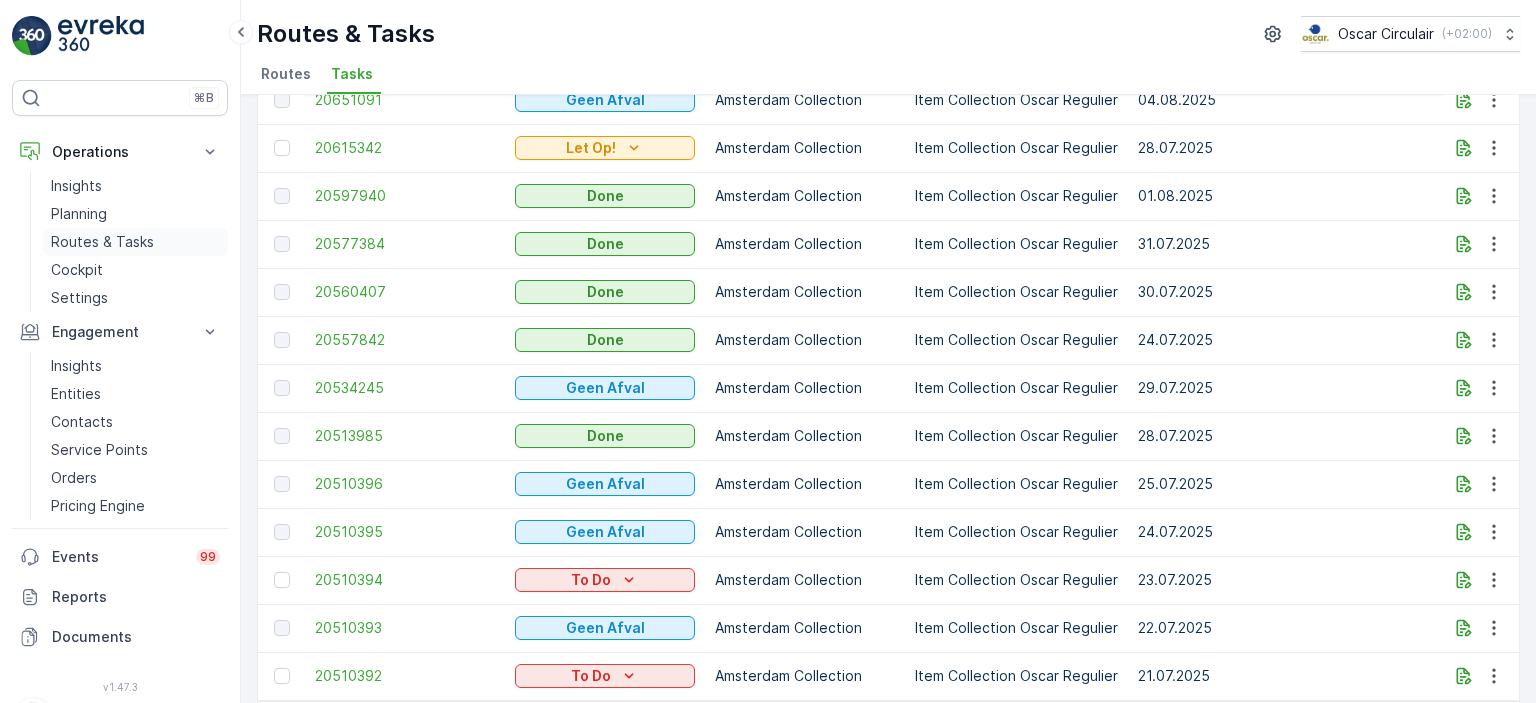 click on "Routes & Tasks" at bounding box center [102, 242] 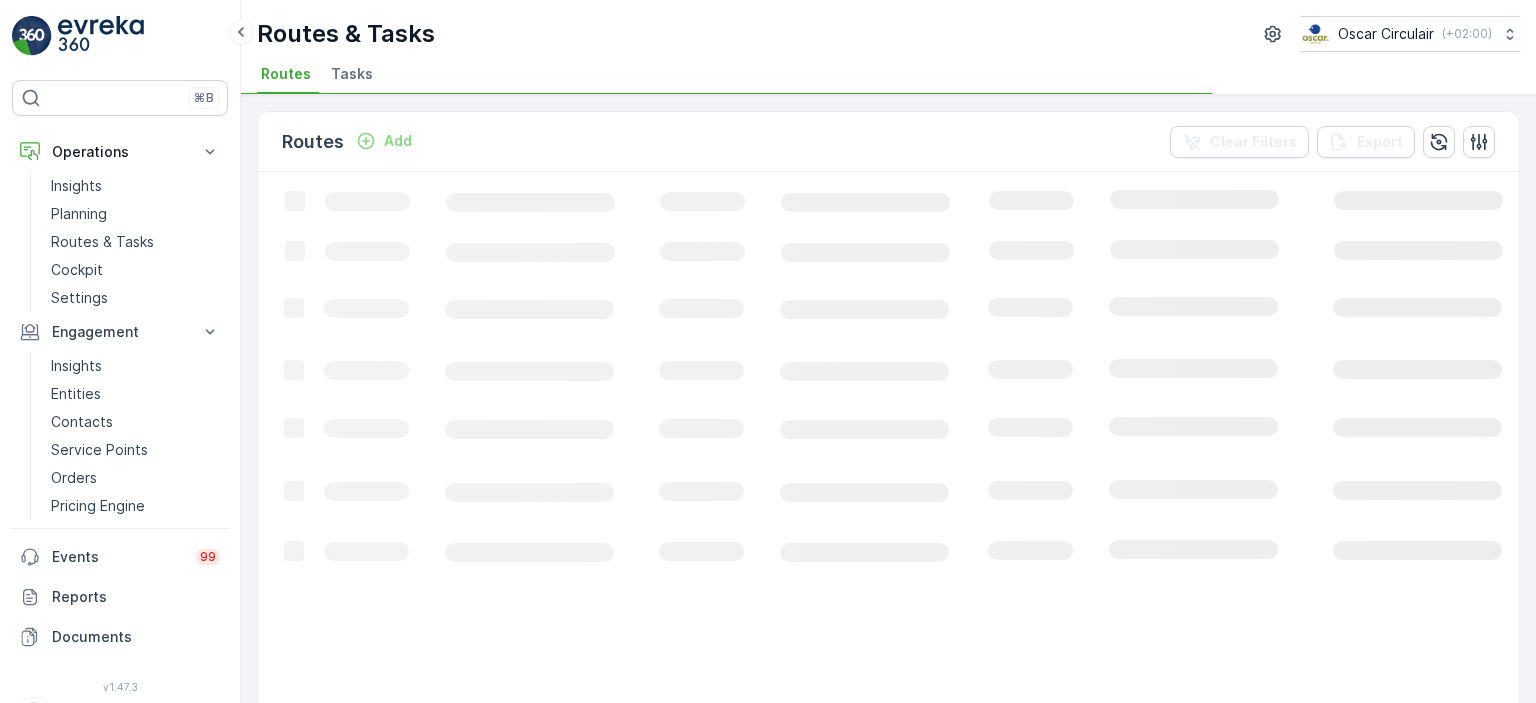 click on "Tasks" at bounding box center [354, 77] 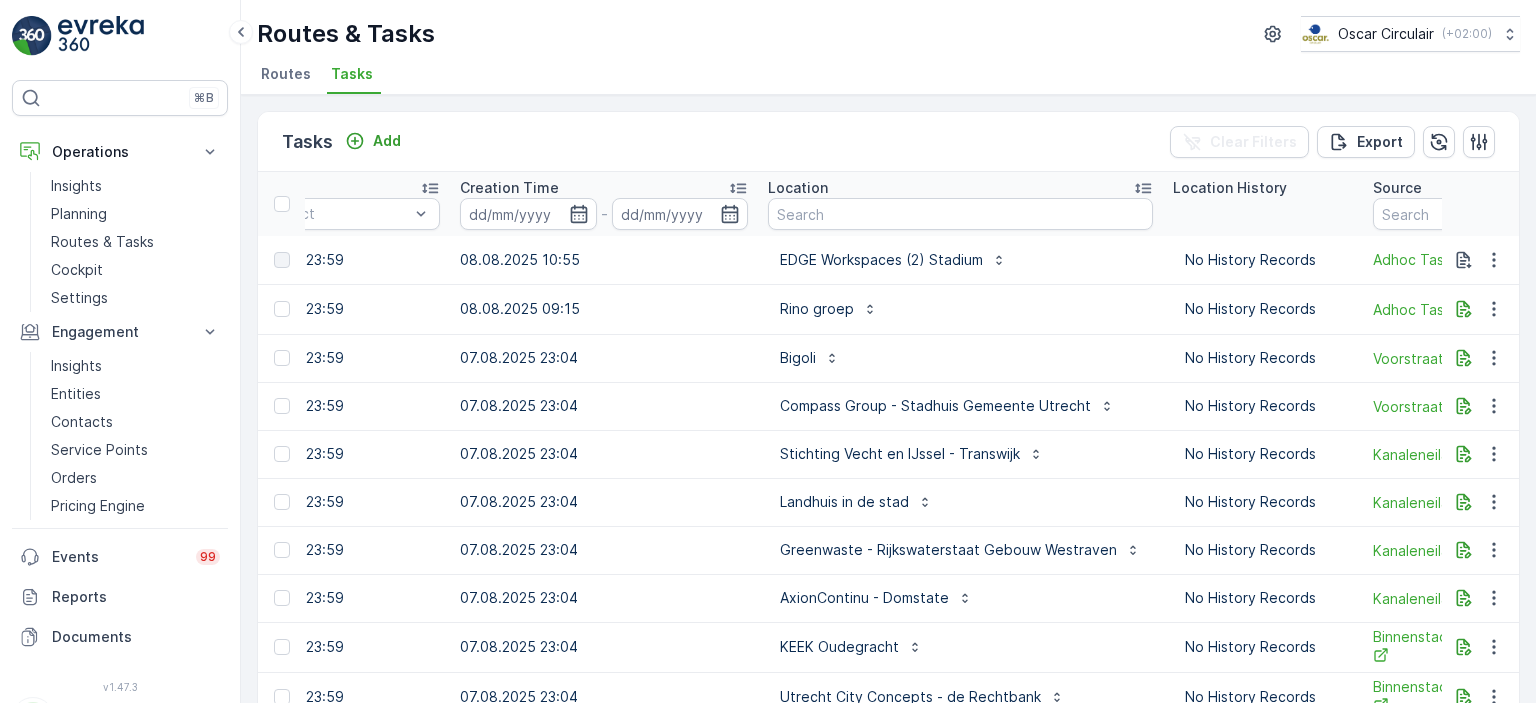 scroll, scrollTop: 0, scrollLeft: 1576, axis: horizontal 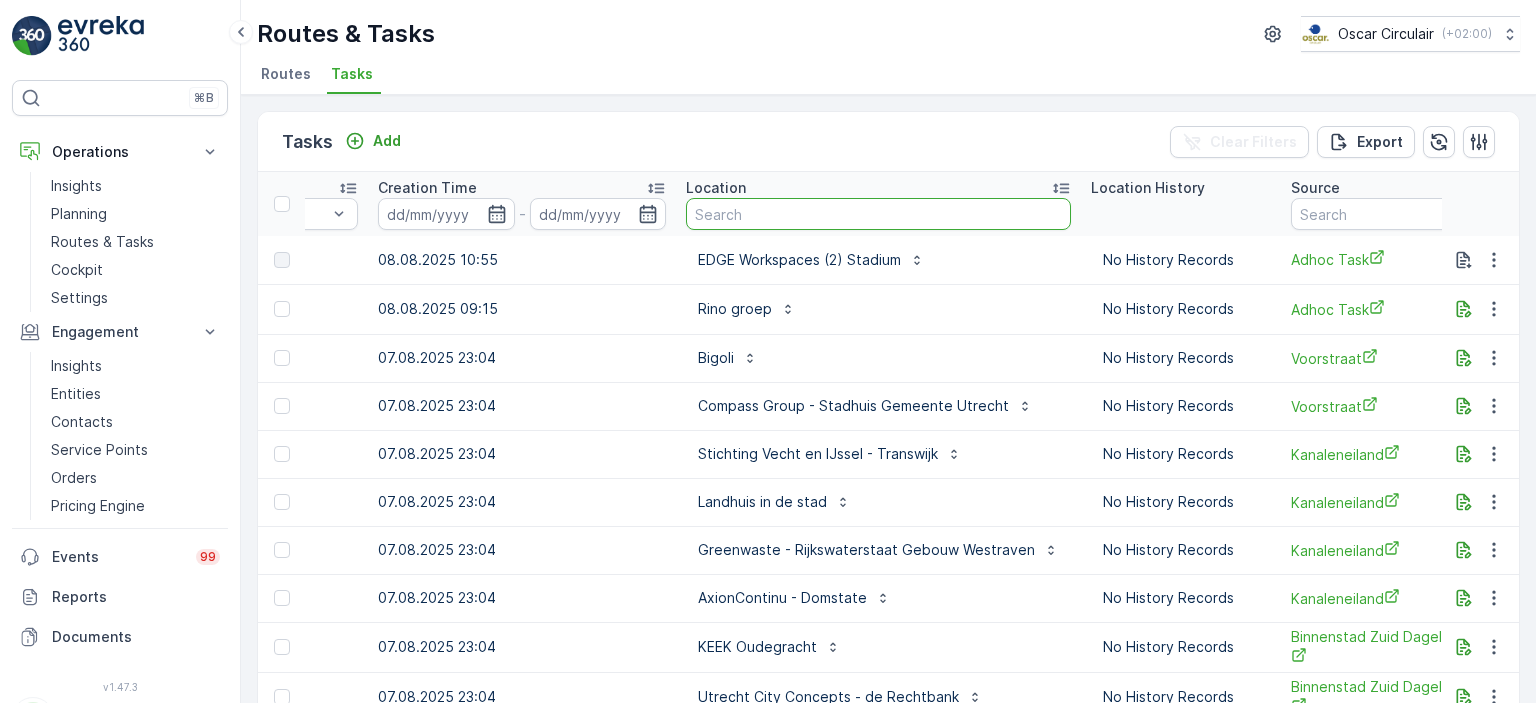 click at bounding box center [878, 214] 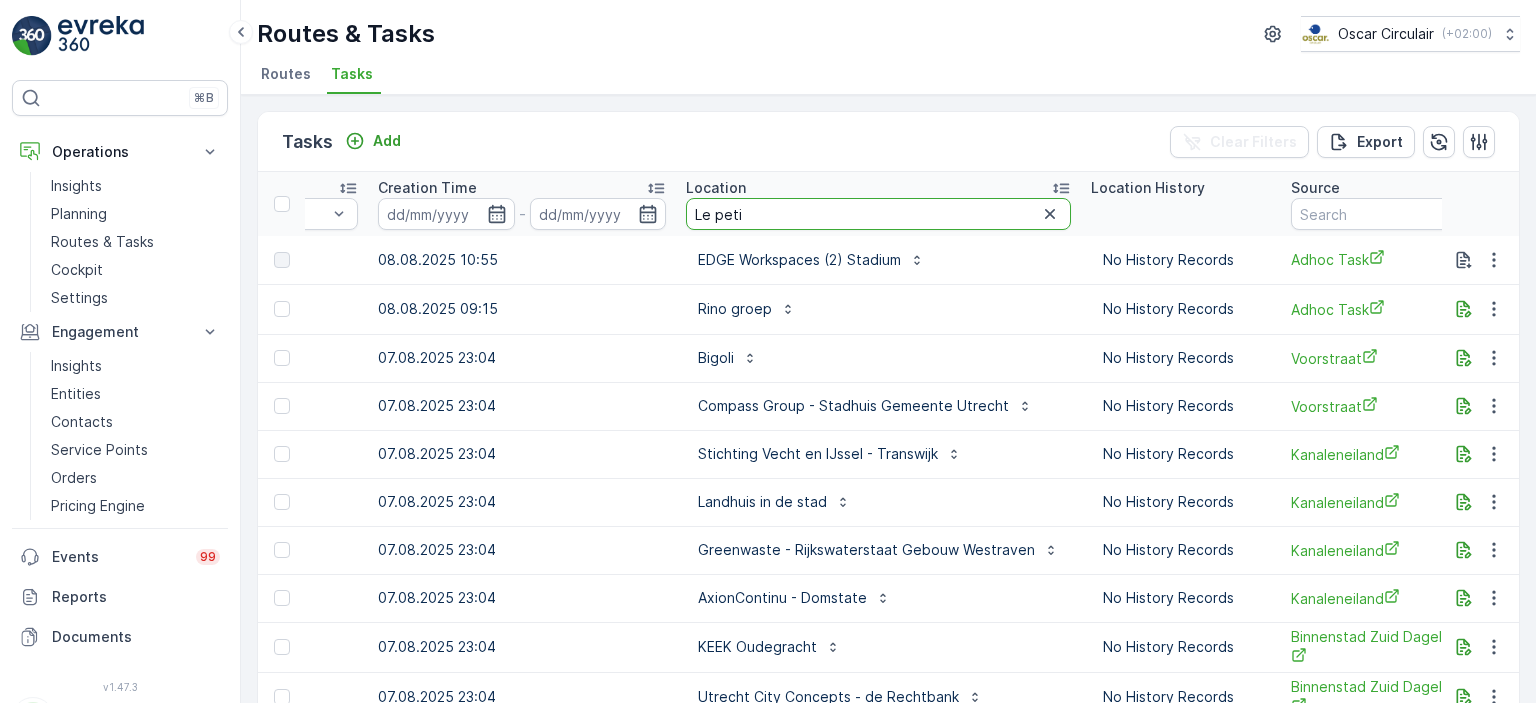 type on "Le petit" 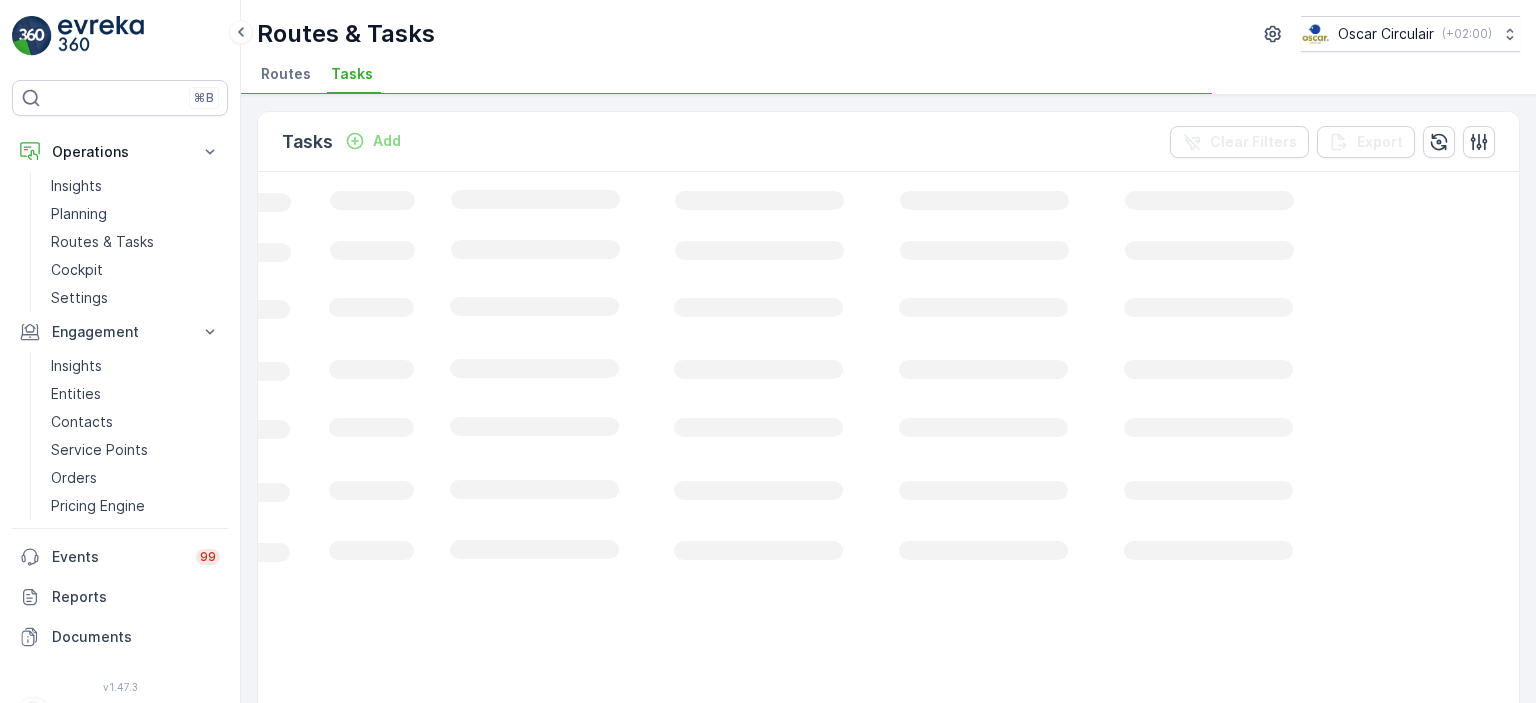 scroll, scrollTop: 0, scrollLeft: 663, axis: horizontal 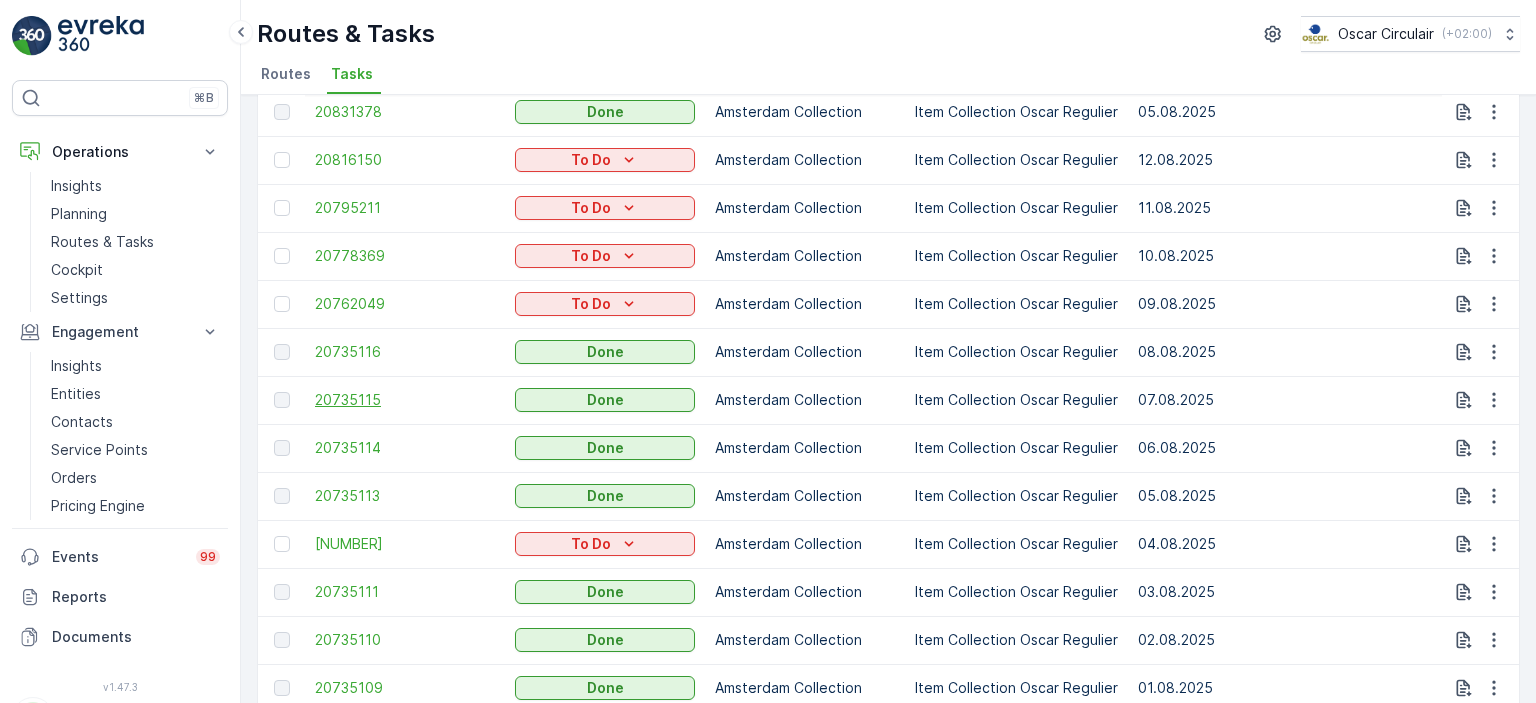 click on "20735115" at bounding box center [405, 400] 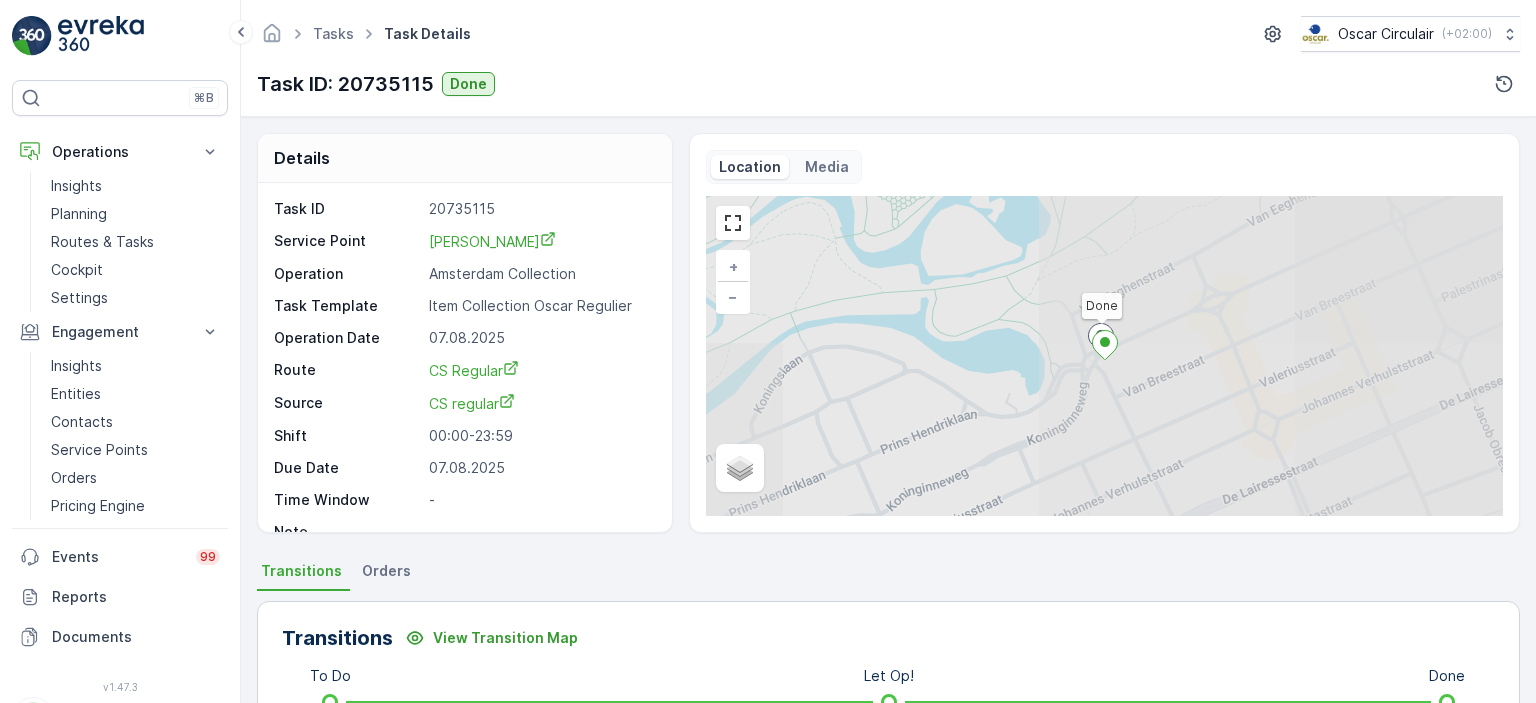 scroll, scrollTop: 24, scrollLeft: 0, axis: vertical 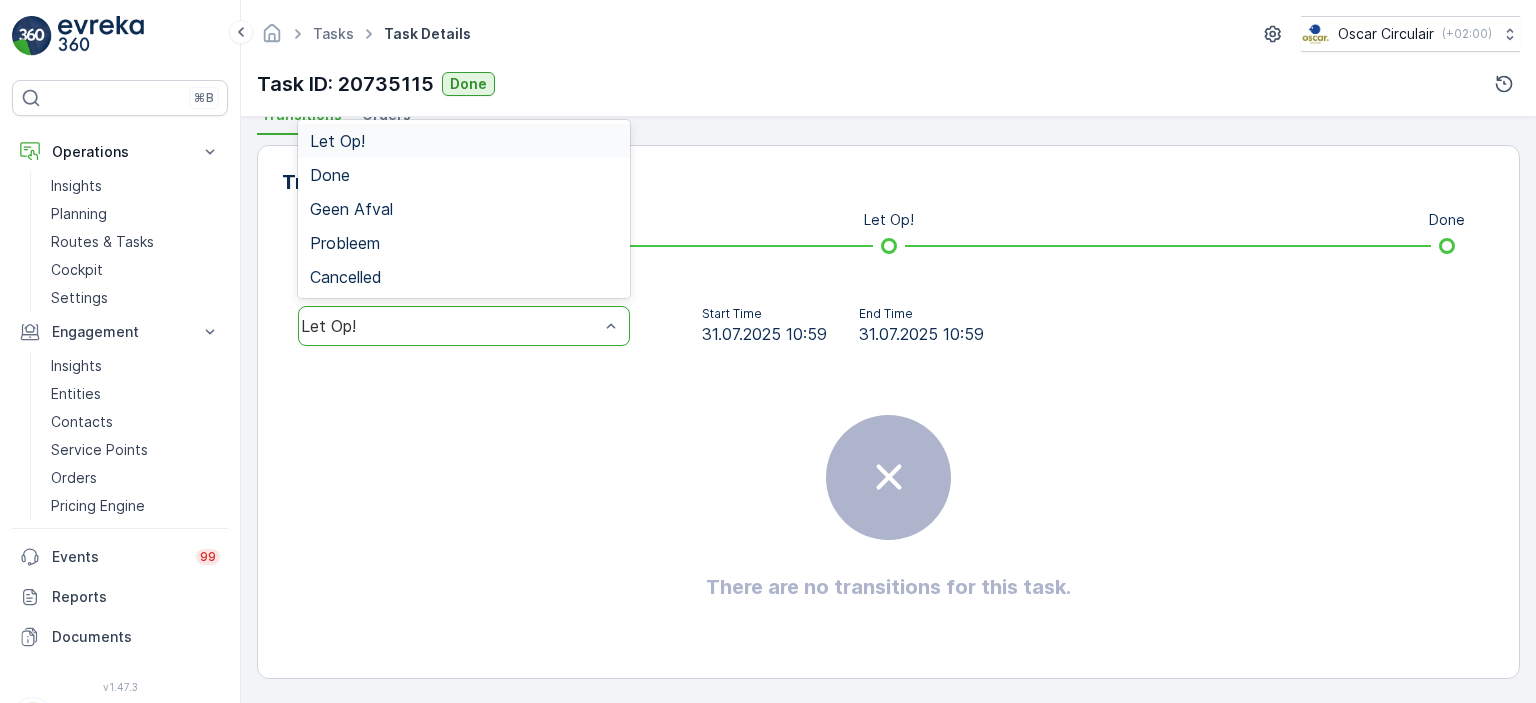 click on "Let Op!" at bounding box center [450, 326] 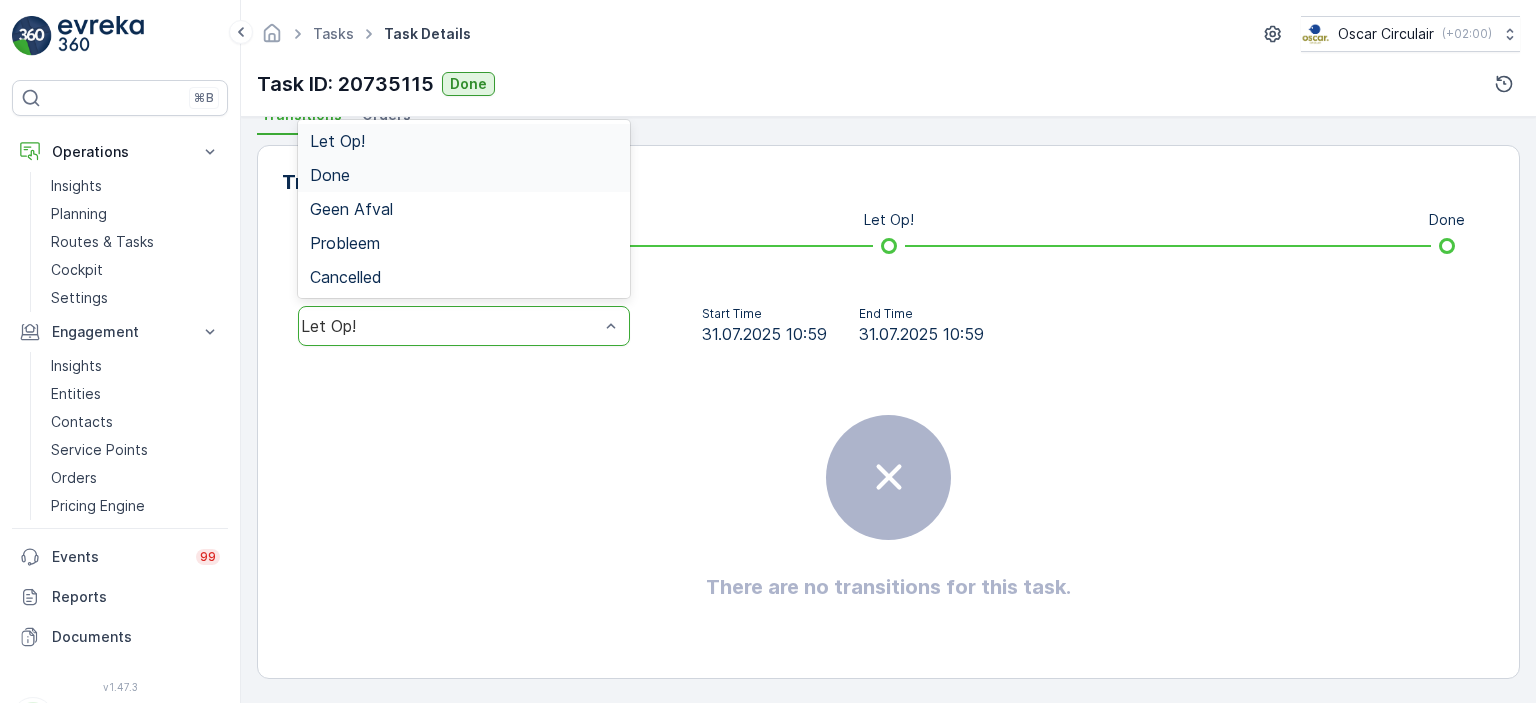 click on "Done" at bounding box center (464, 175) 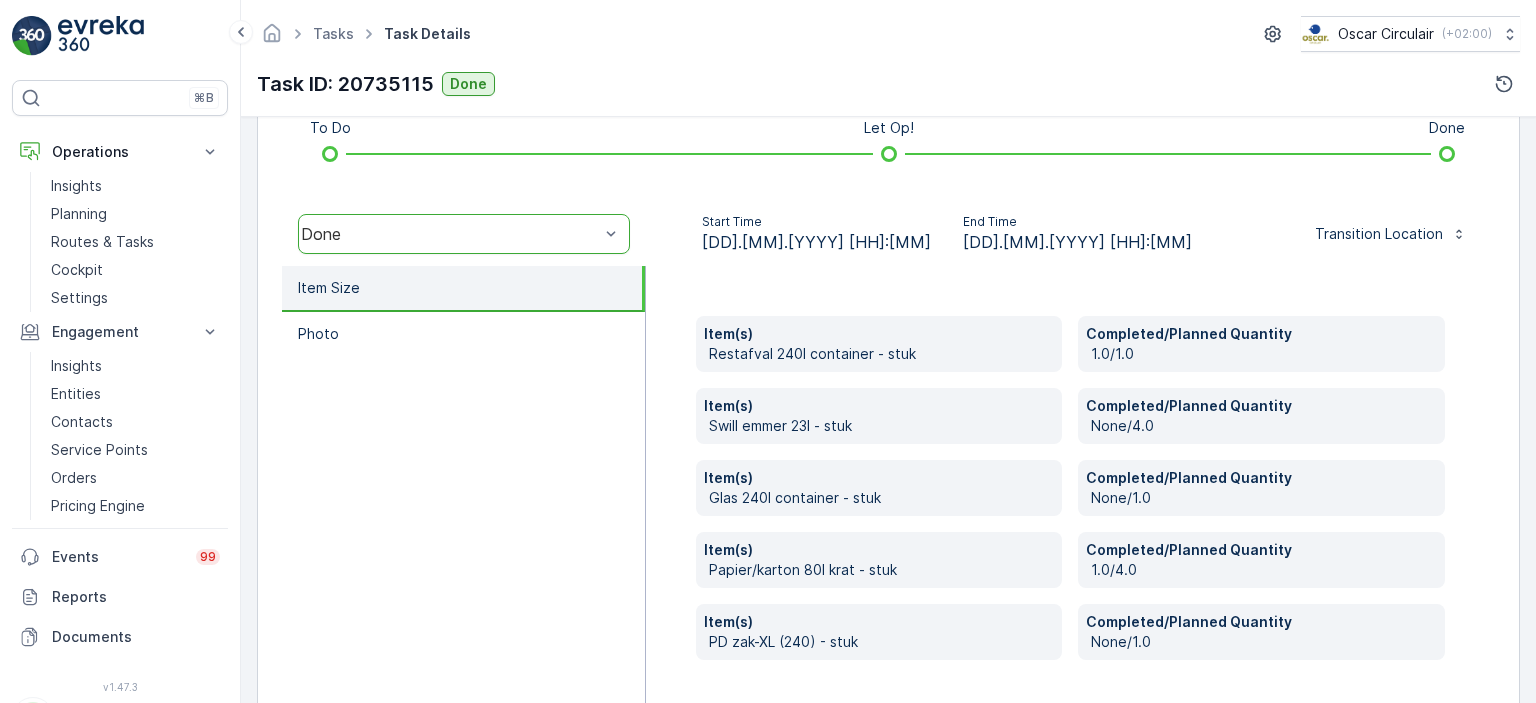 scroll, scrollTop: 616, scrollLeft: 0, axis: vertical 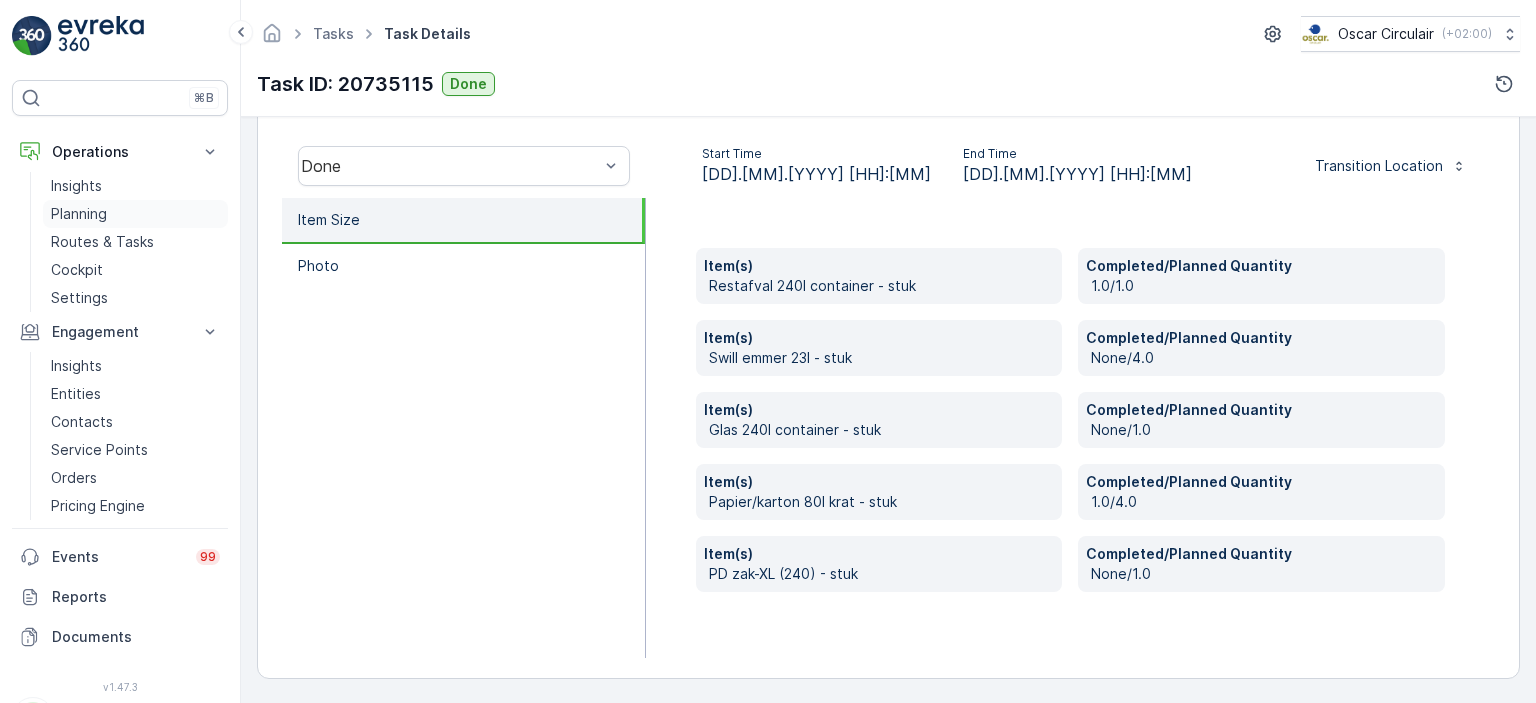 click on "Planning" at bounding box center [79, 214] 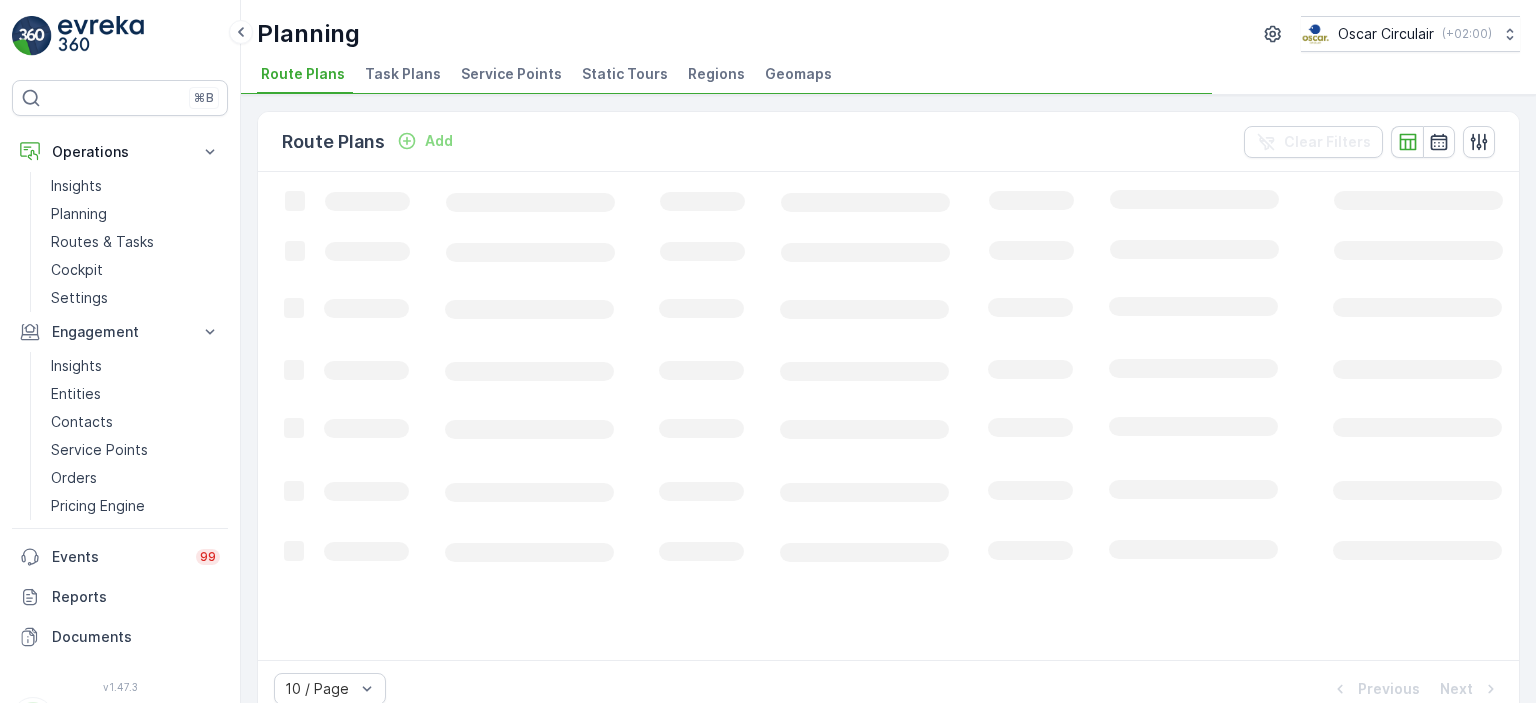 click on "Service Points" at bounding box center (511, 74) 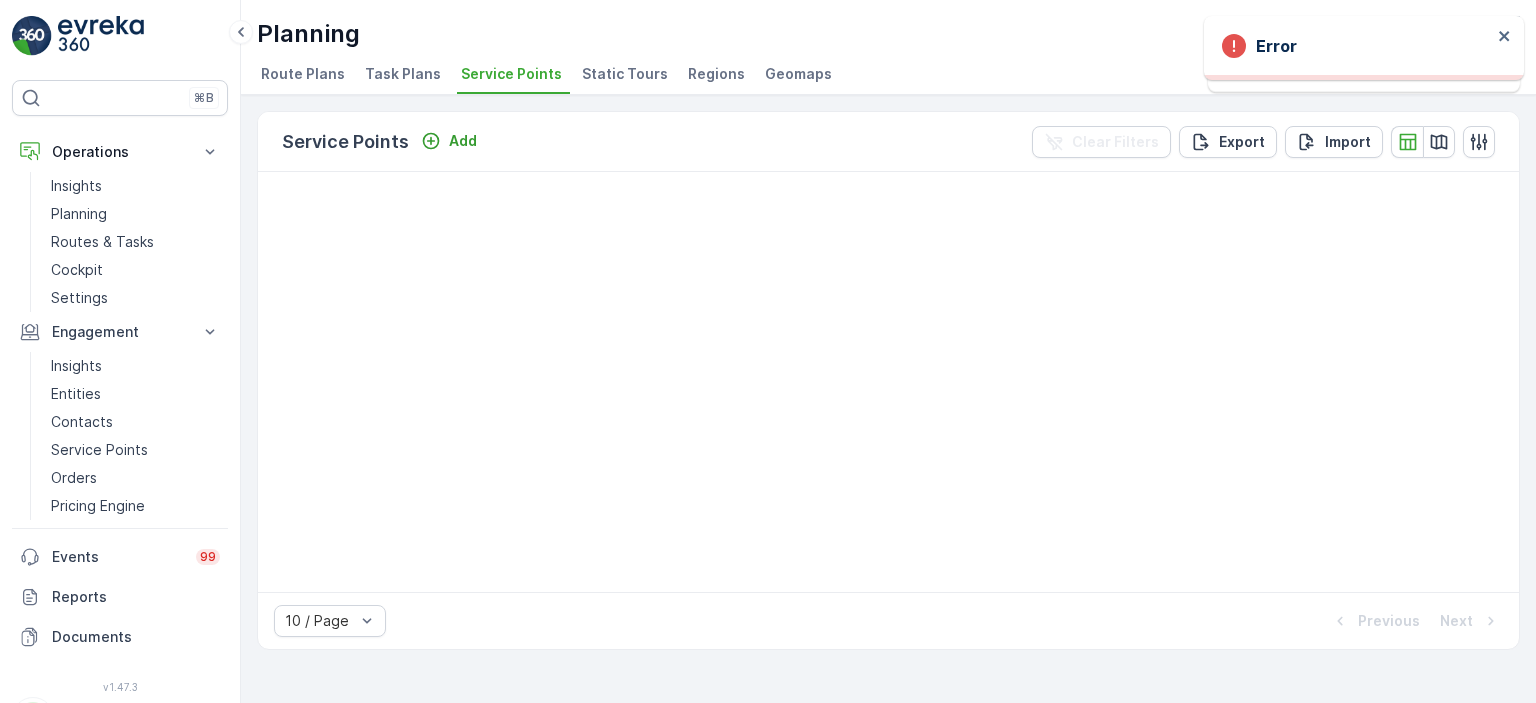 click on "Task Plans" at bounding box center [403, 74] 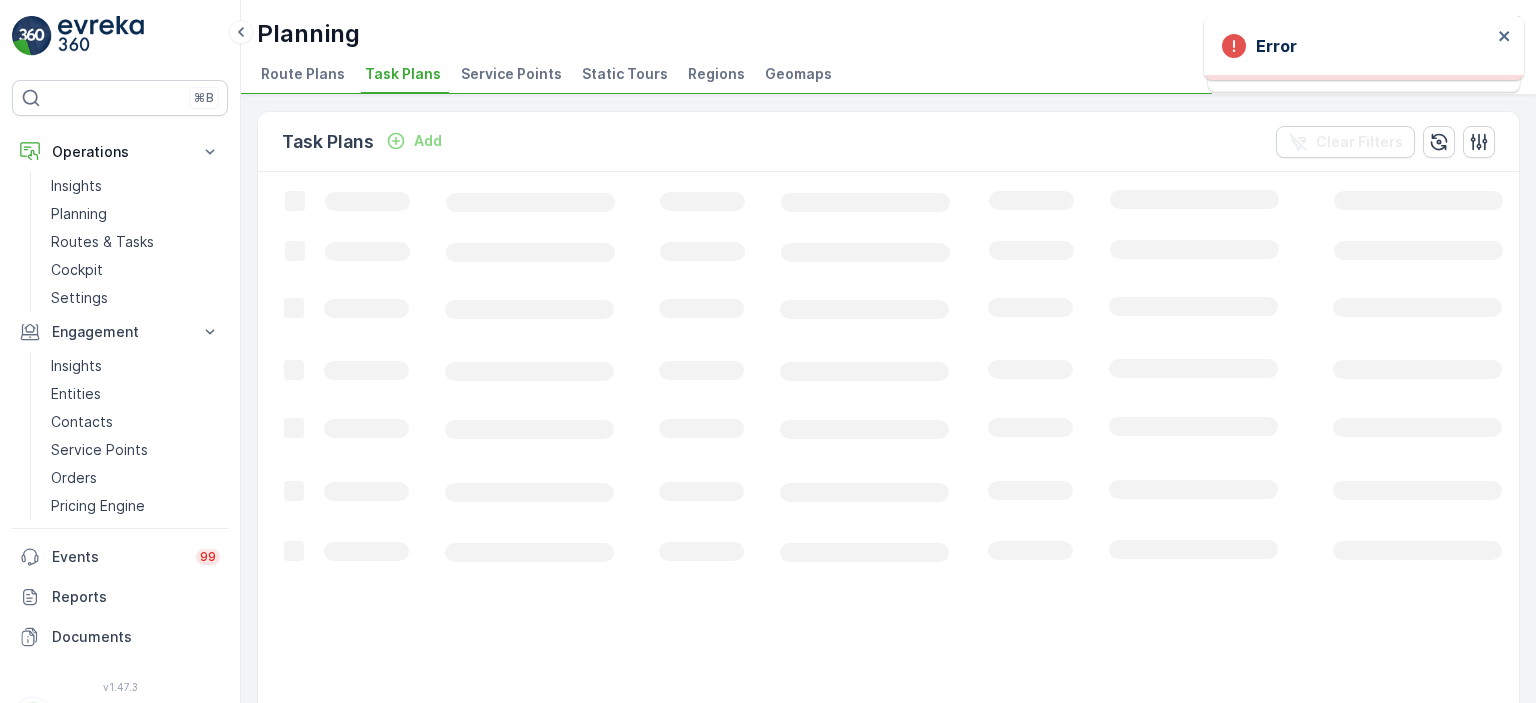 click on "Service Points" at bounding box center (511, 74) 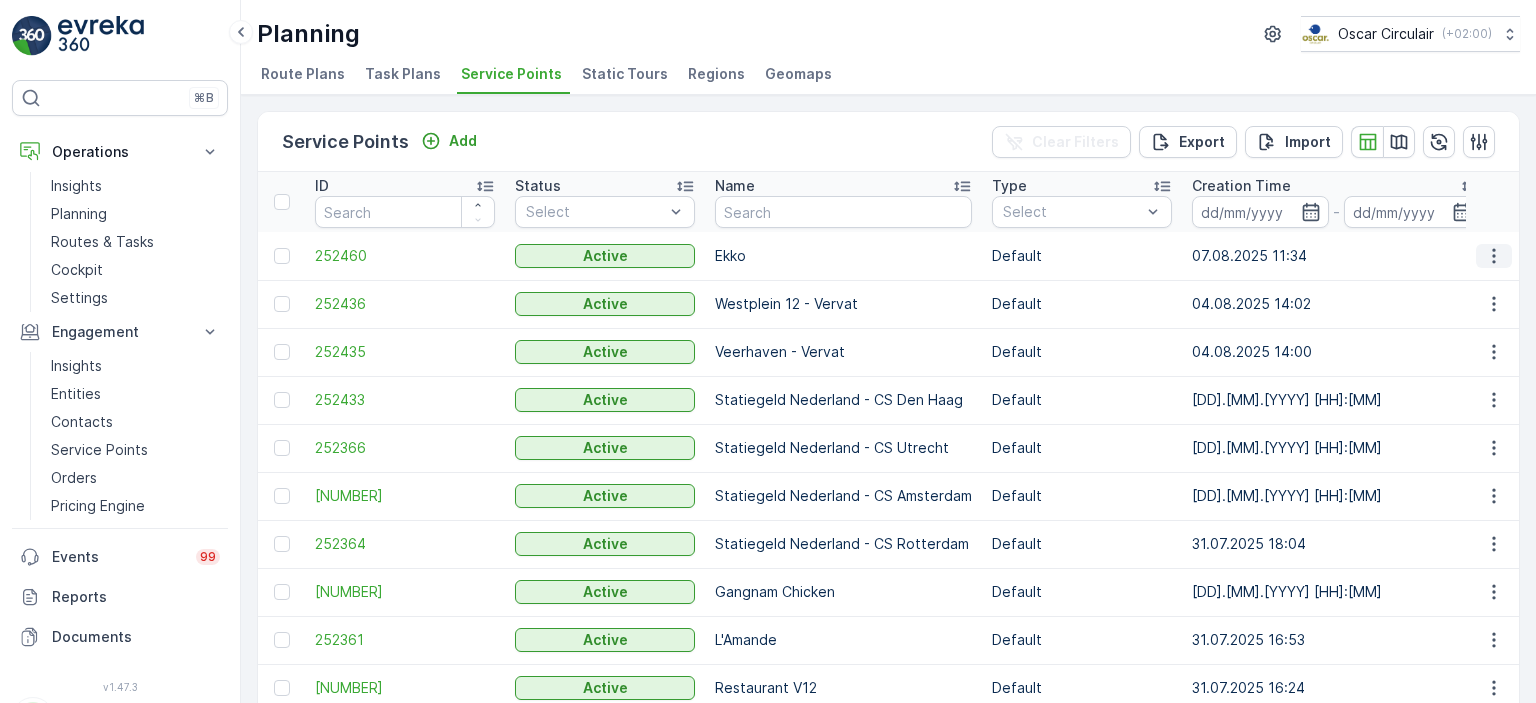 click 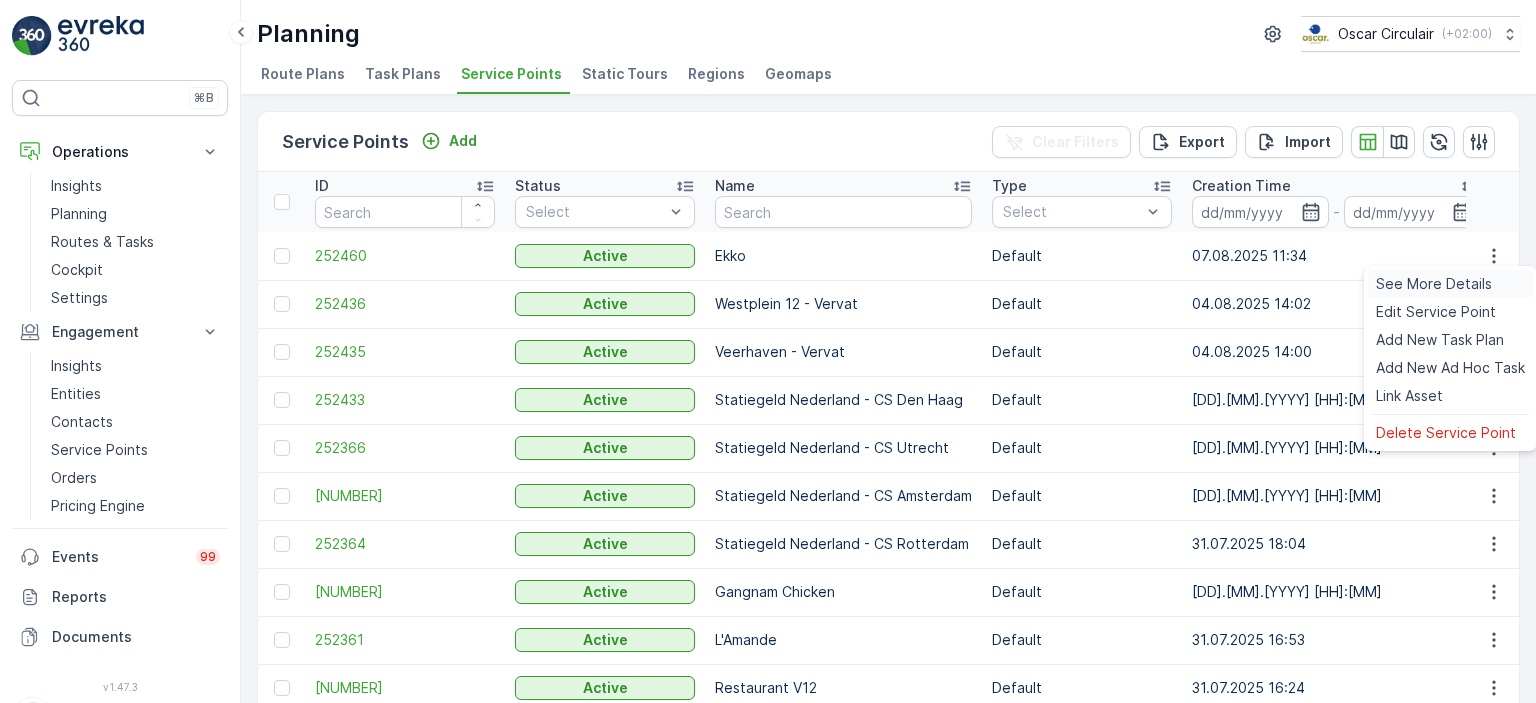 click on "See More Details" at bounding box center [1434, 284] 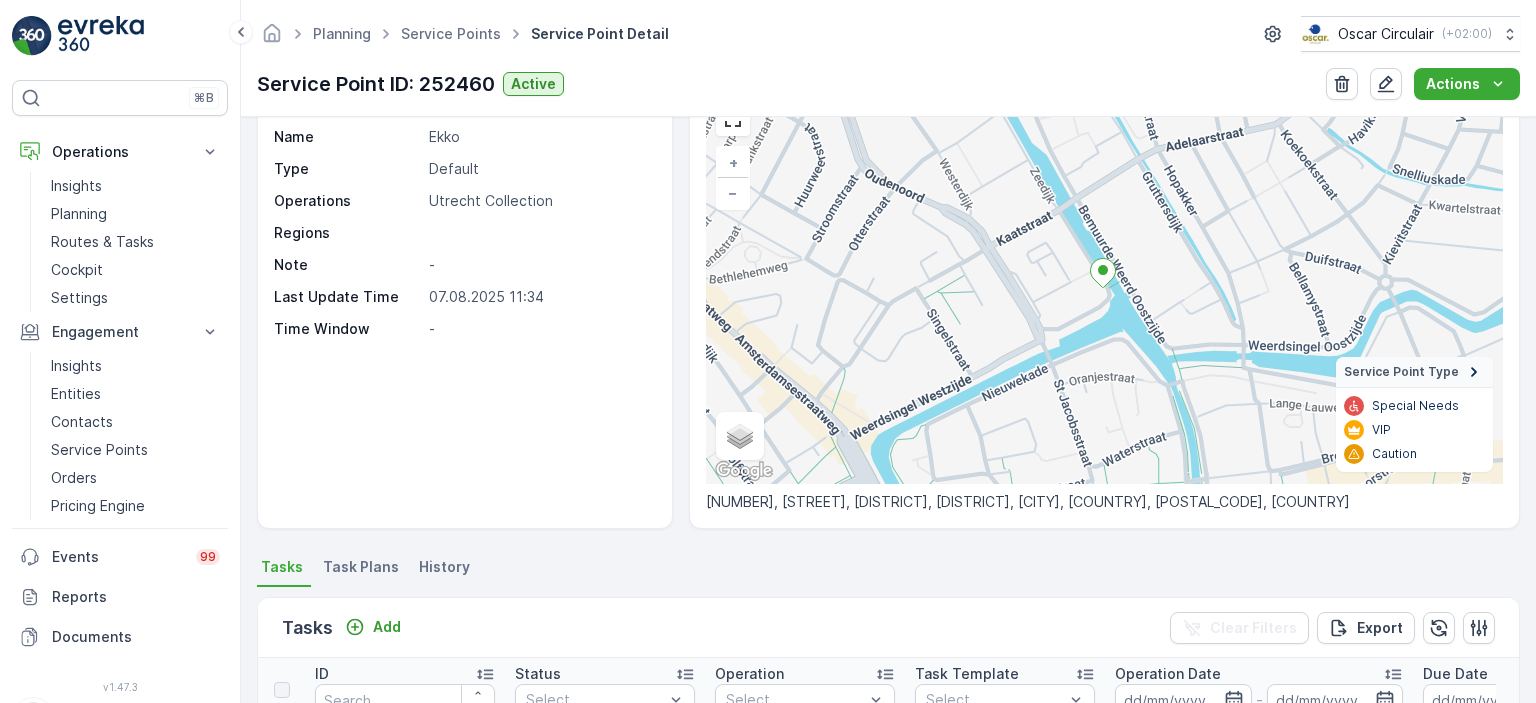 scroll, scrollTop: 0, scrollLeft: 0, axis: both 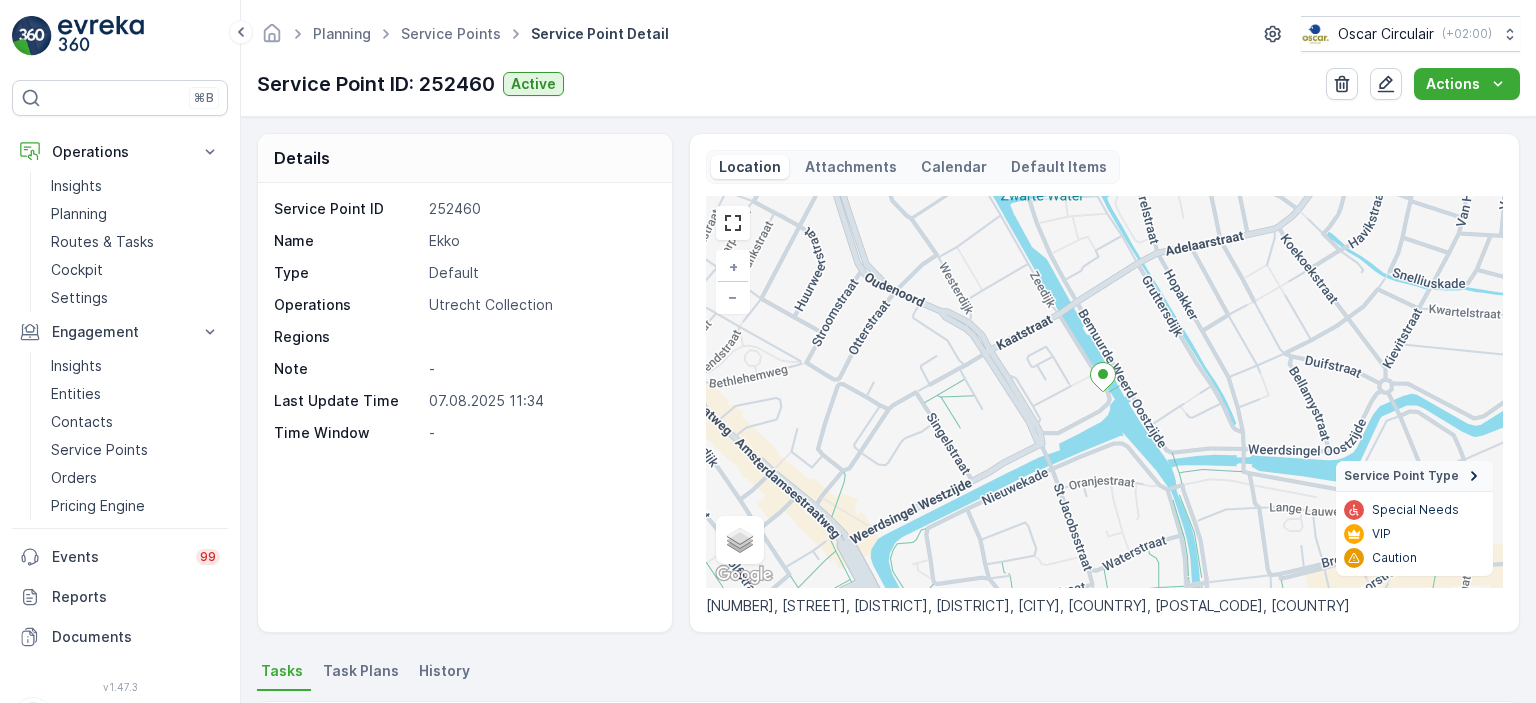 click on "Attachments" at bounding box center [851, 167] 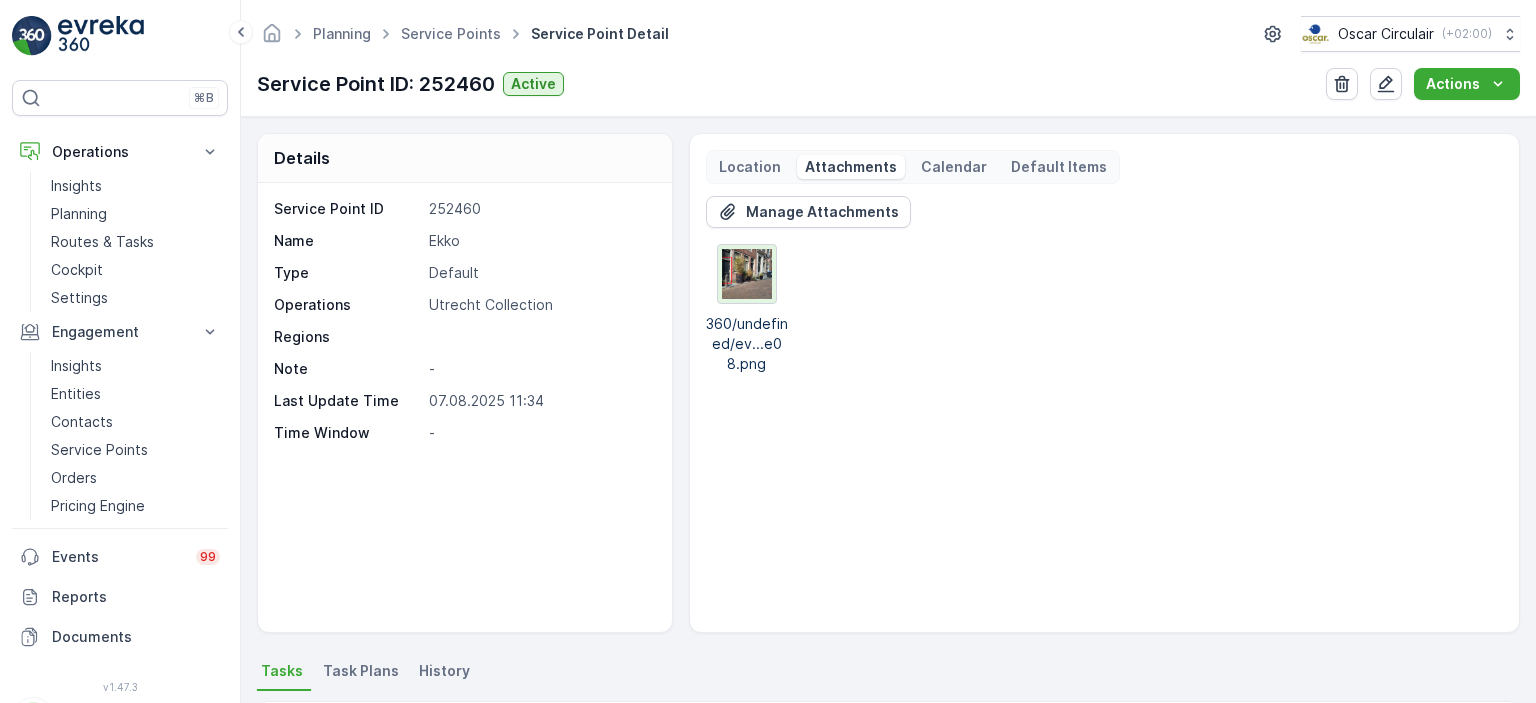 click at bounding box center (747, 274) 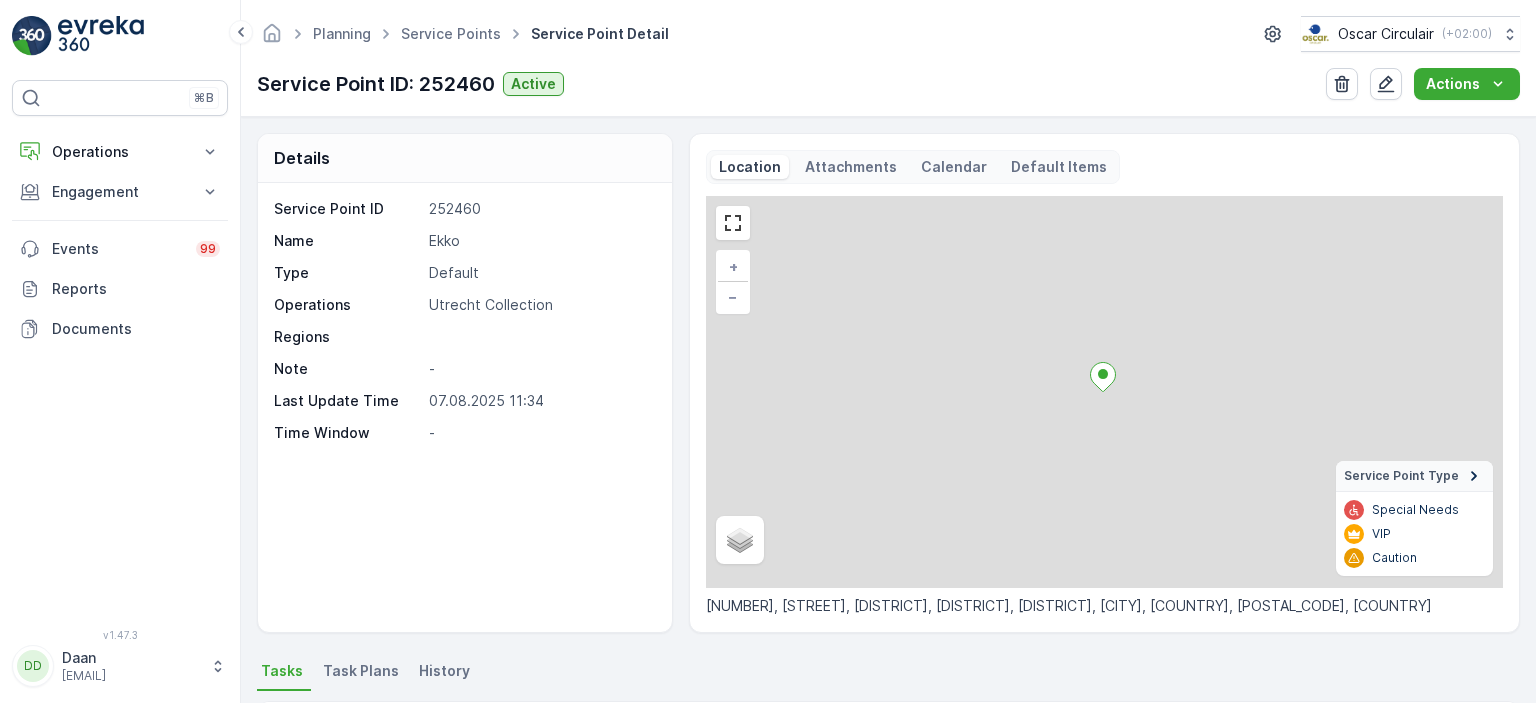 scroll, scrollTop: 0, scrollLeft: 0, axis: both 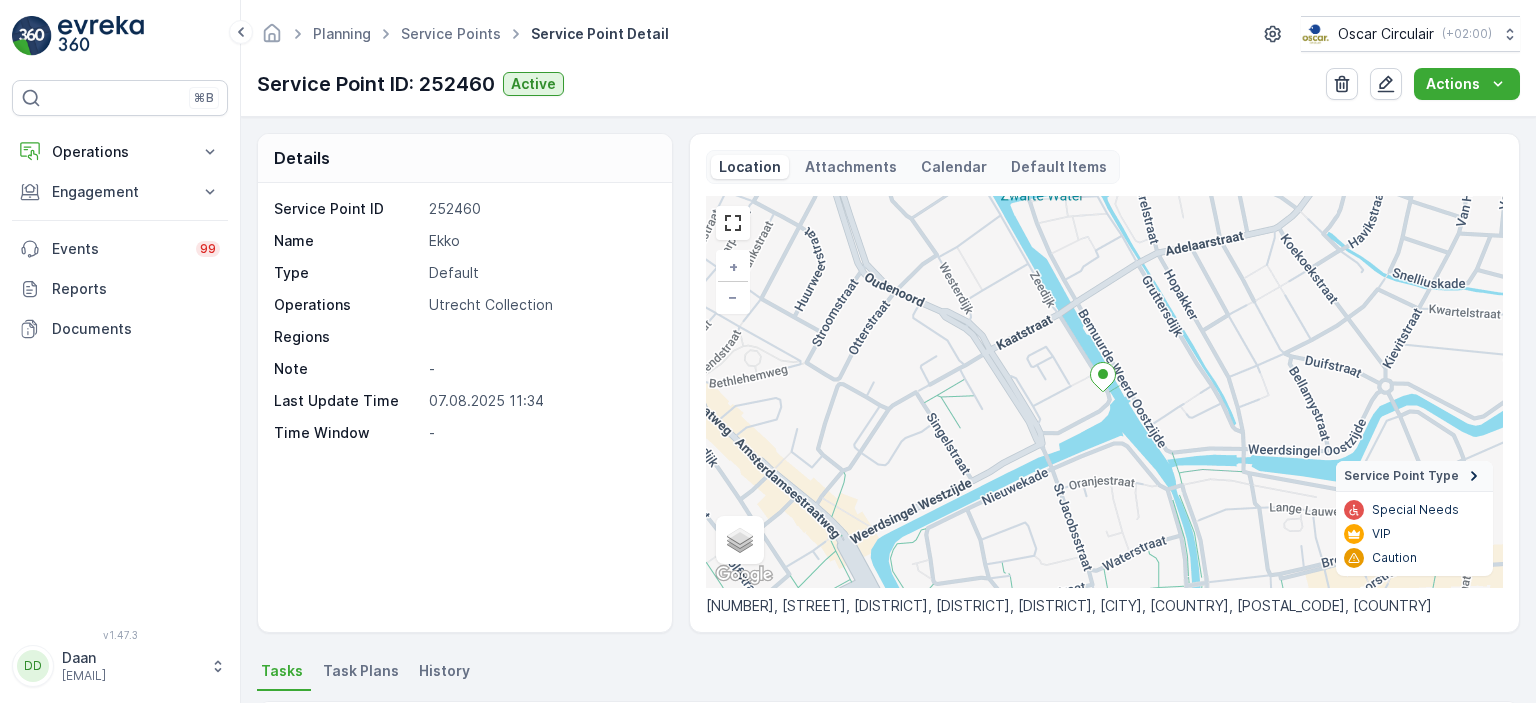 click on "Attachments" at bounding box center (851, 167) 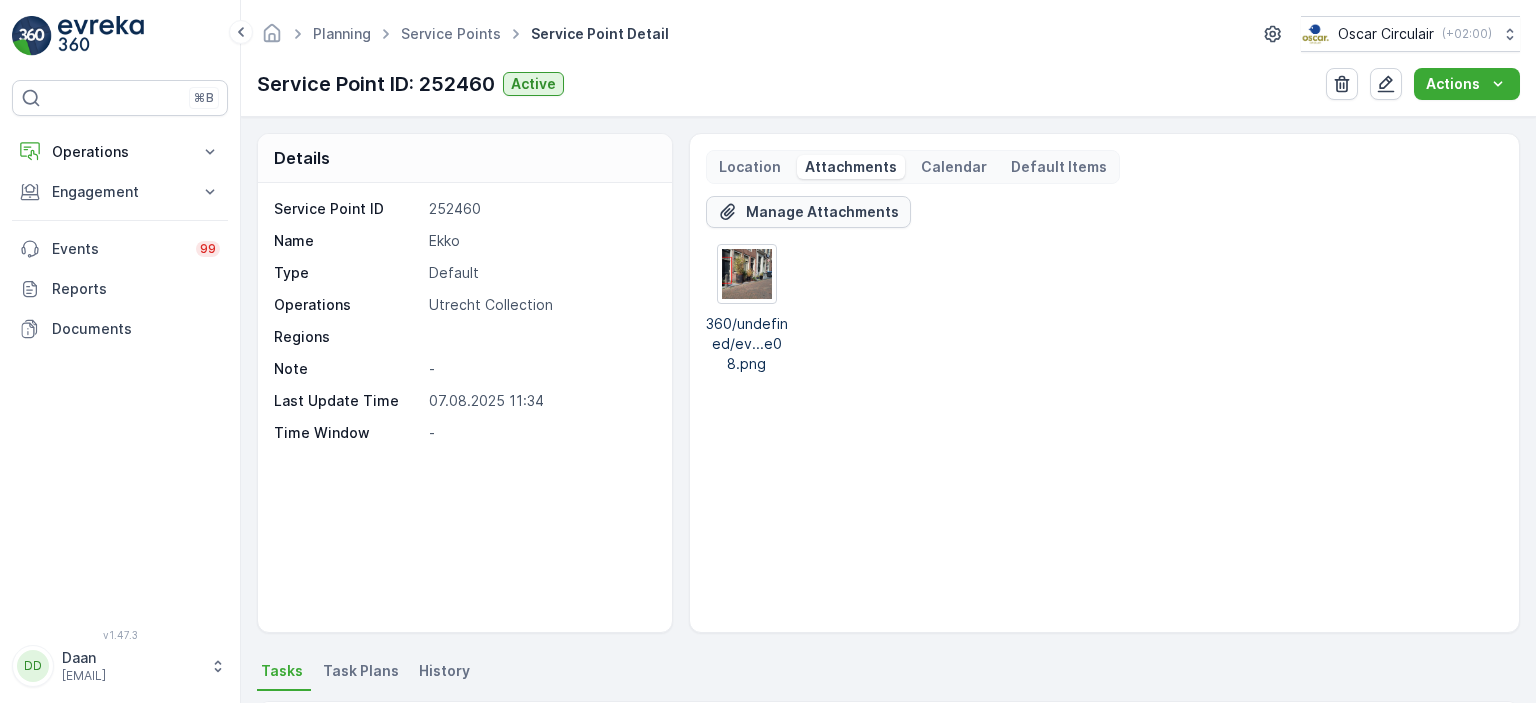 click on "Manage Attachments" at bounding box center (822, 212) 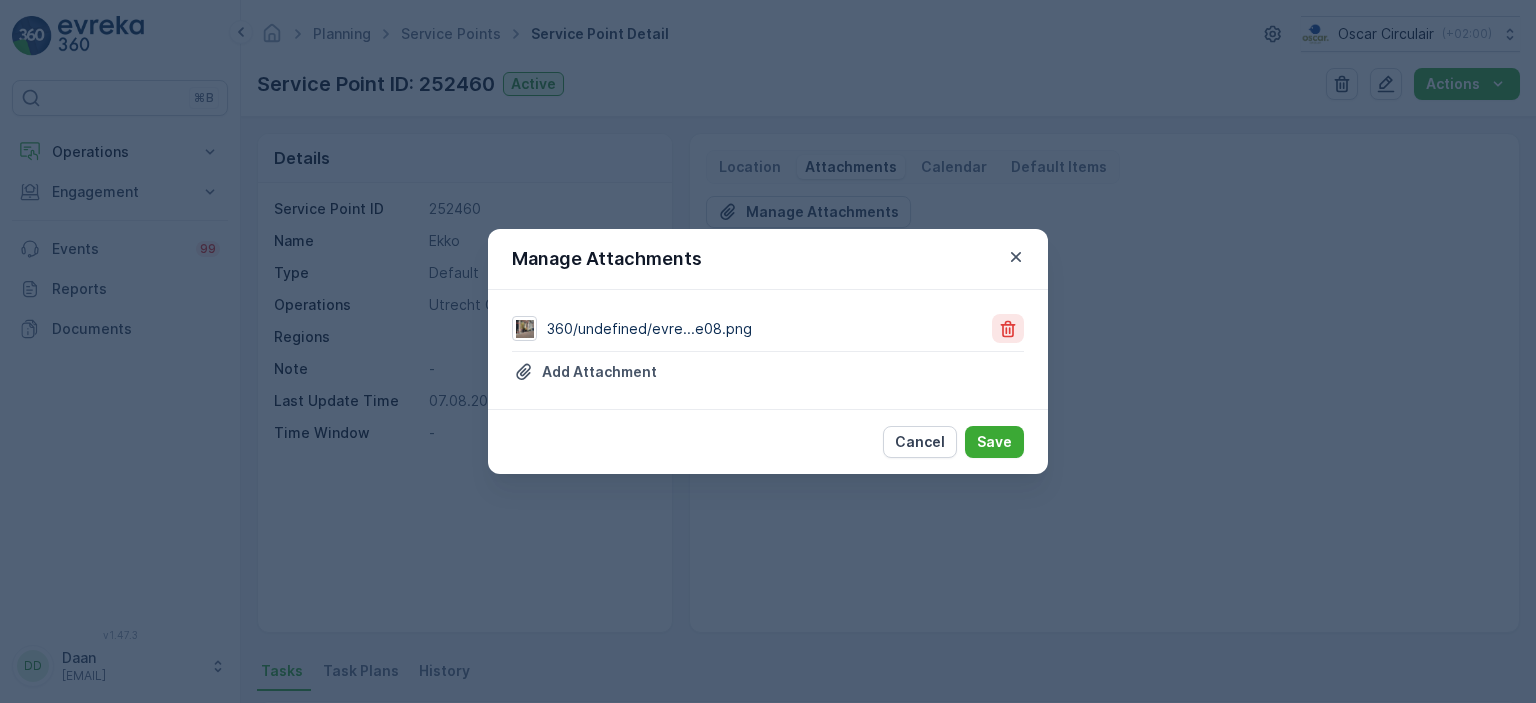 click 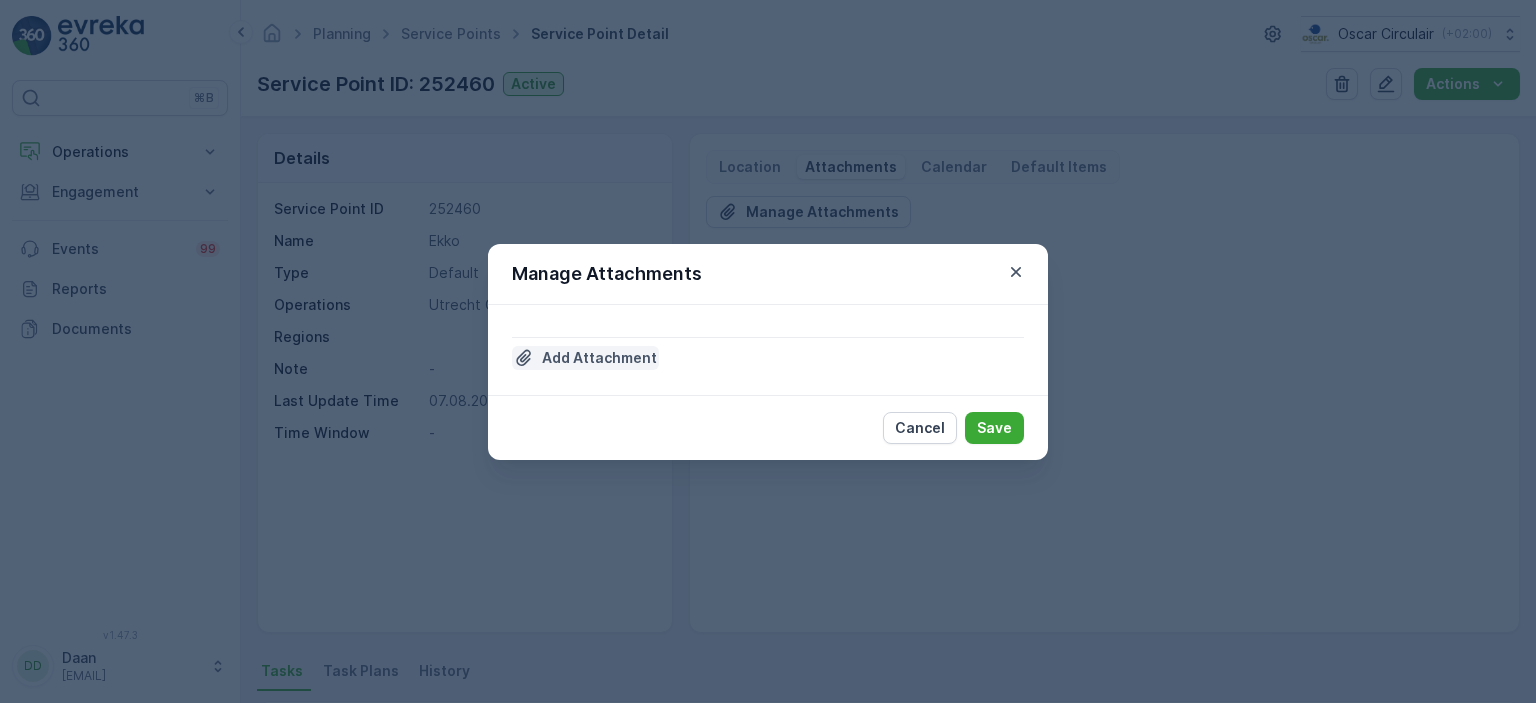 click on "Add Attachment" at bounding box center (599, 358) 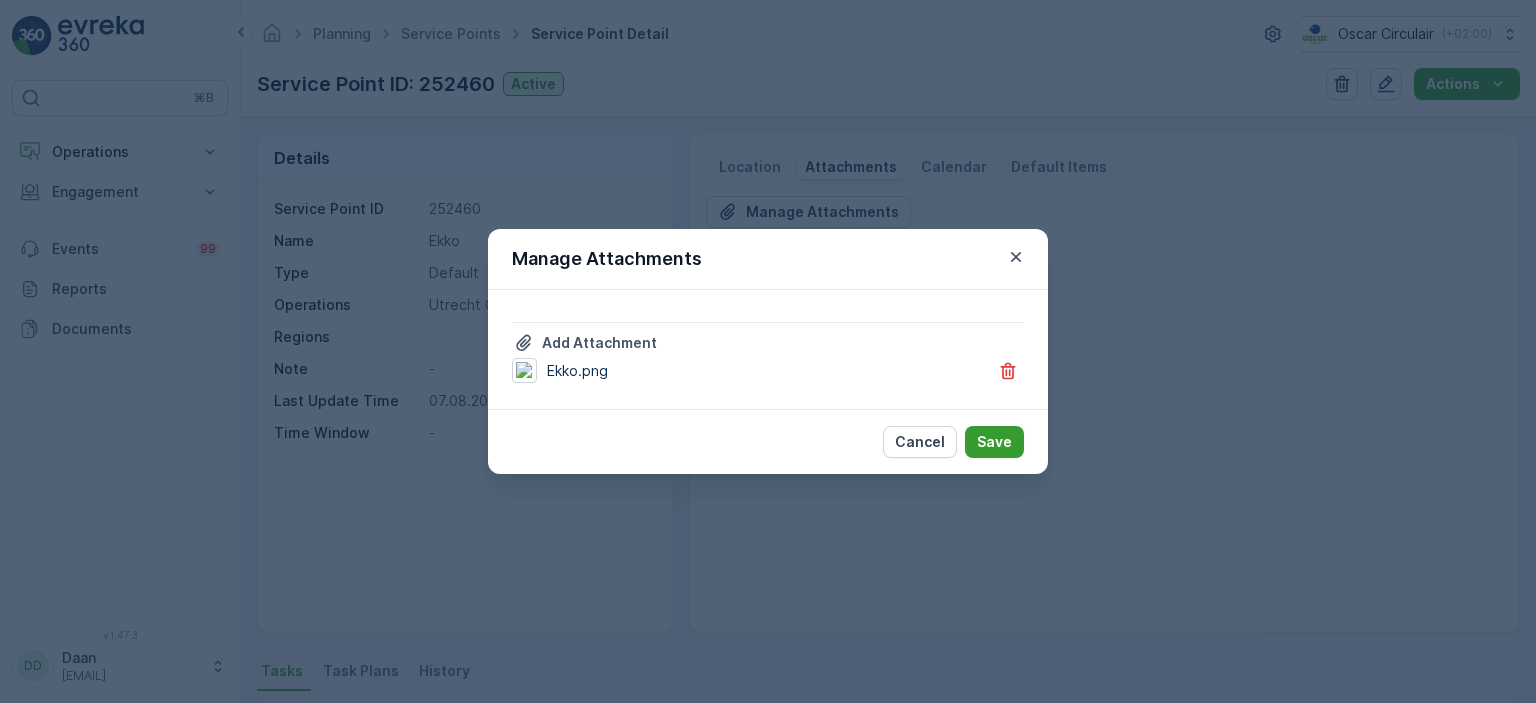 click on "Save" at bounding box center (994, 442) 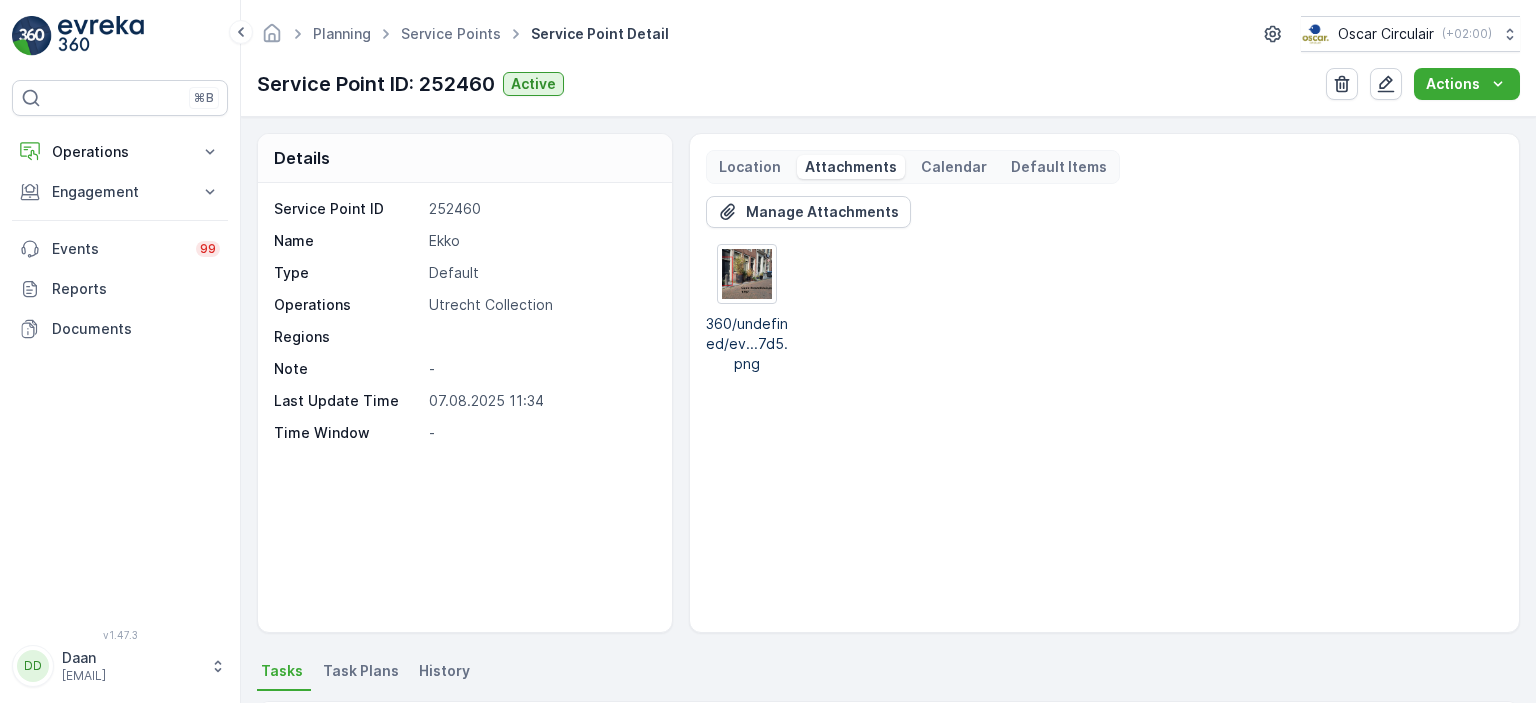 click at bounding box center [101, 36] 